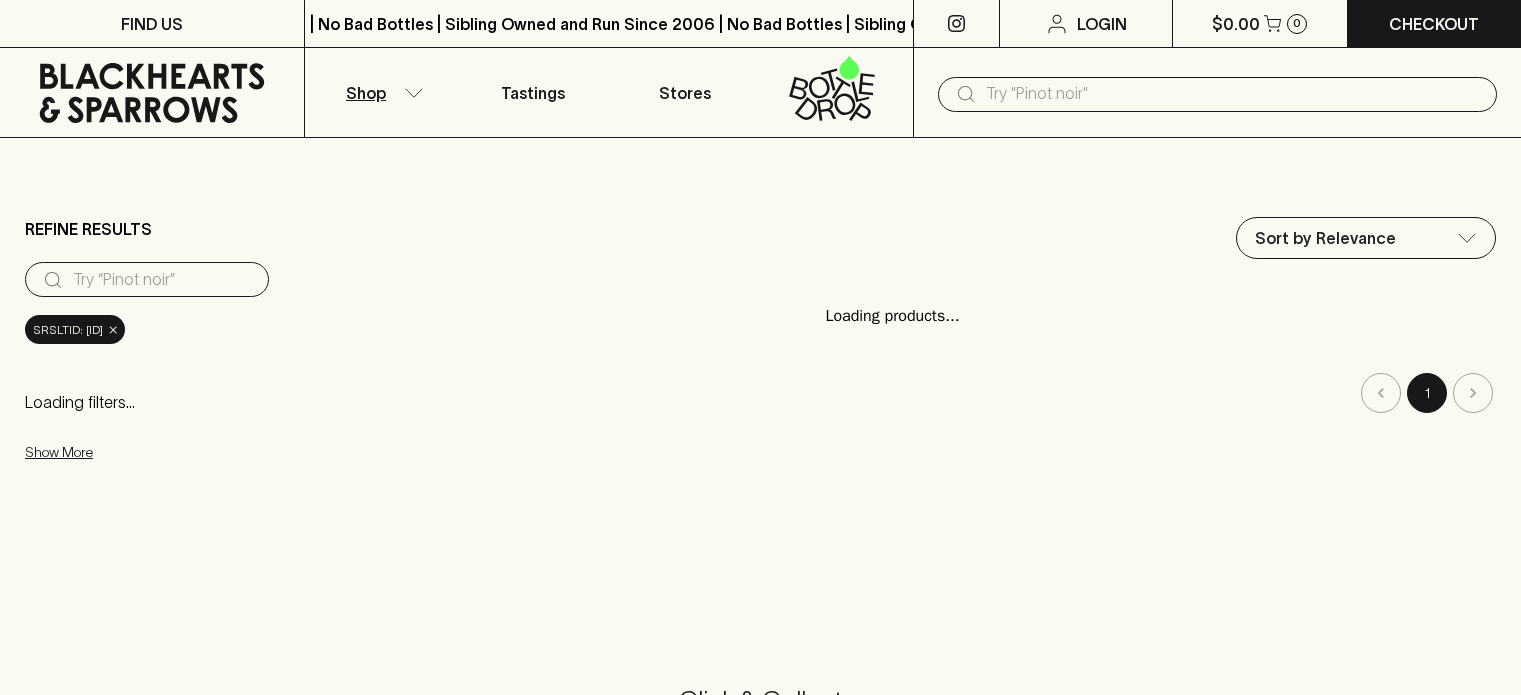 scroll, scrollTop: 0, scrollLeft: 0, axis: both 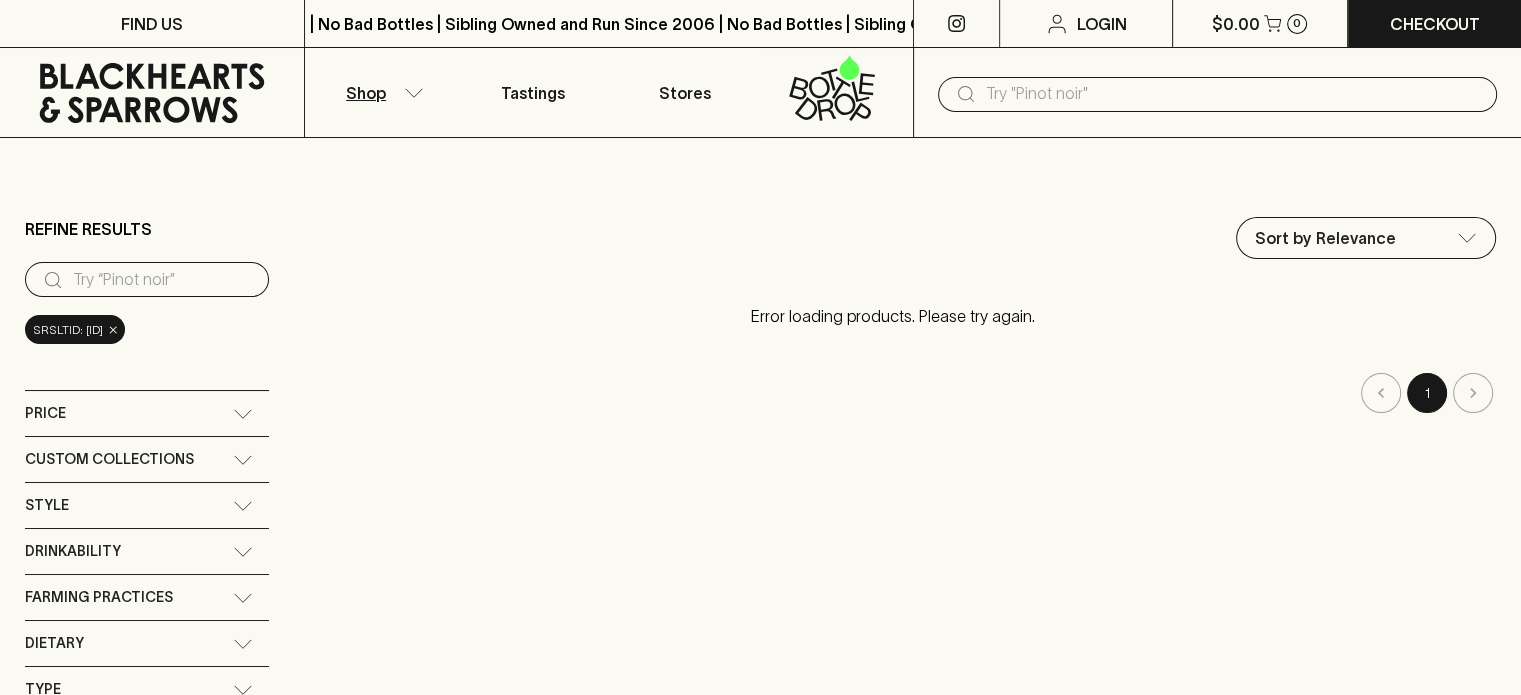 click at bounding box center [163, 280] 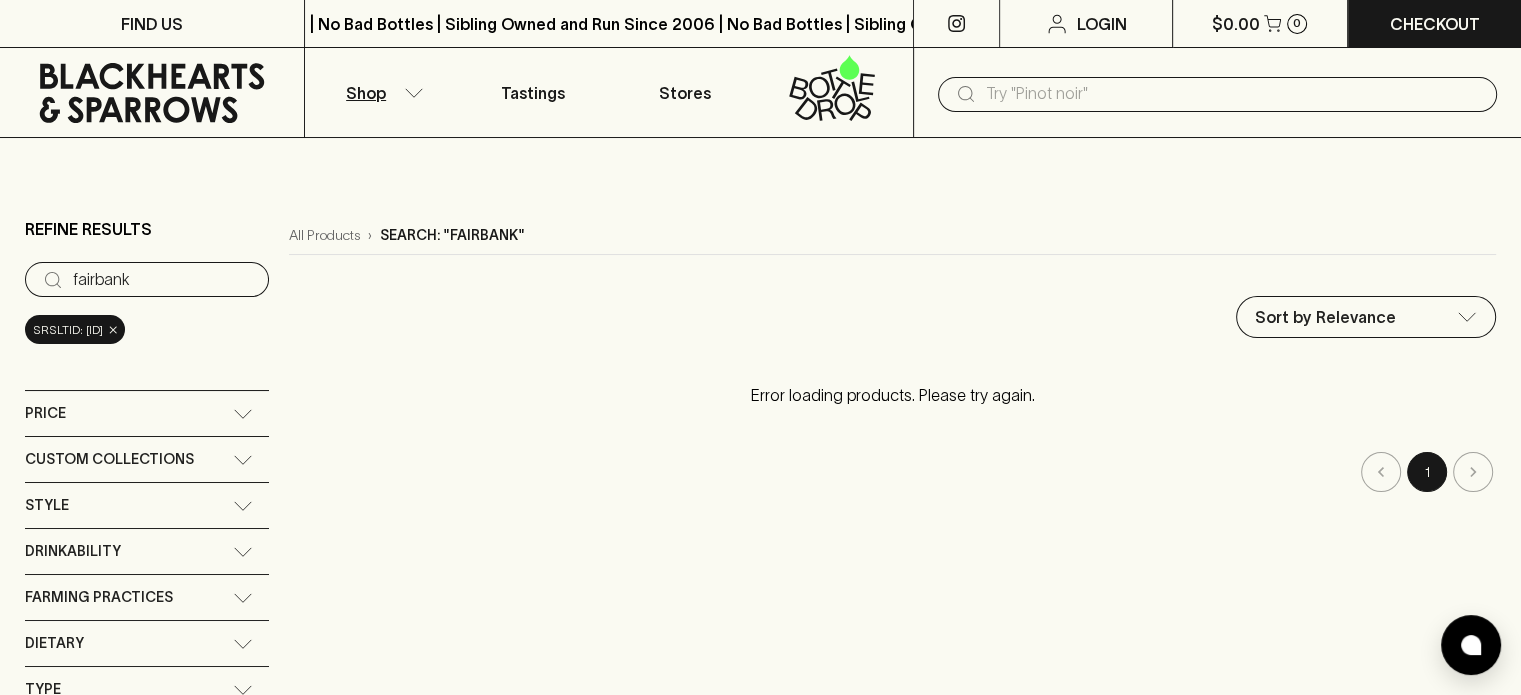 drag, startPoint x: 112, startPoint y: 268, endPoint x: 92, endPoint y: 267, distance: 20.024984 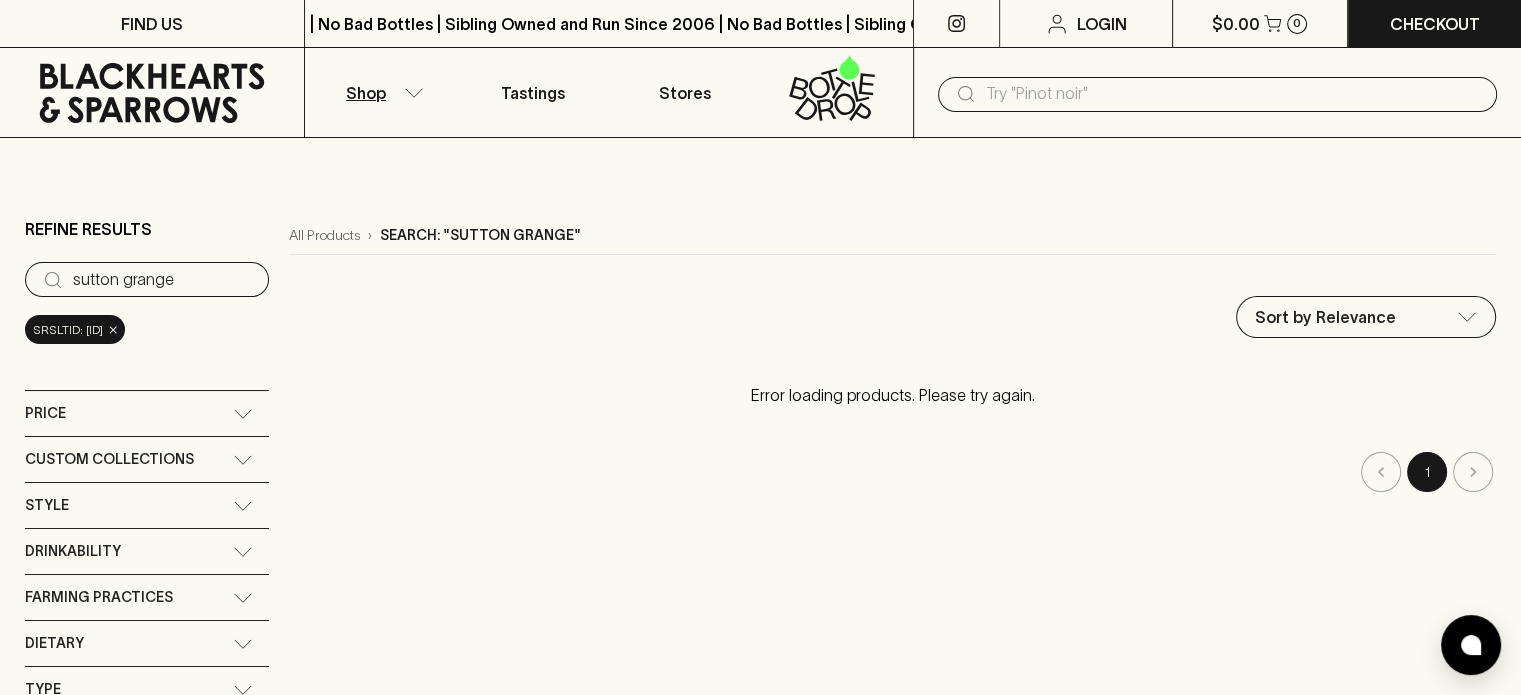 type on "sutton grange" 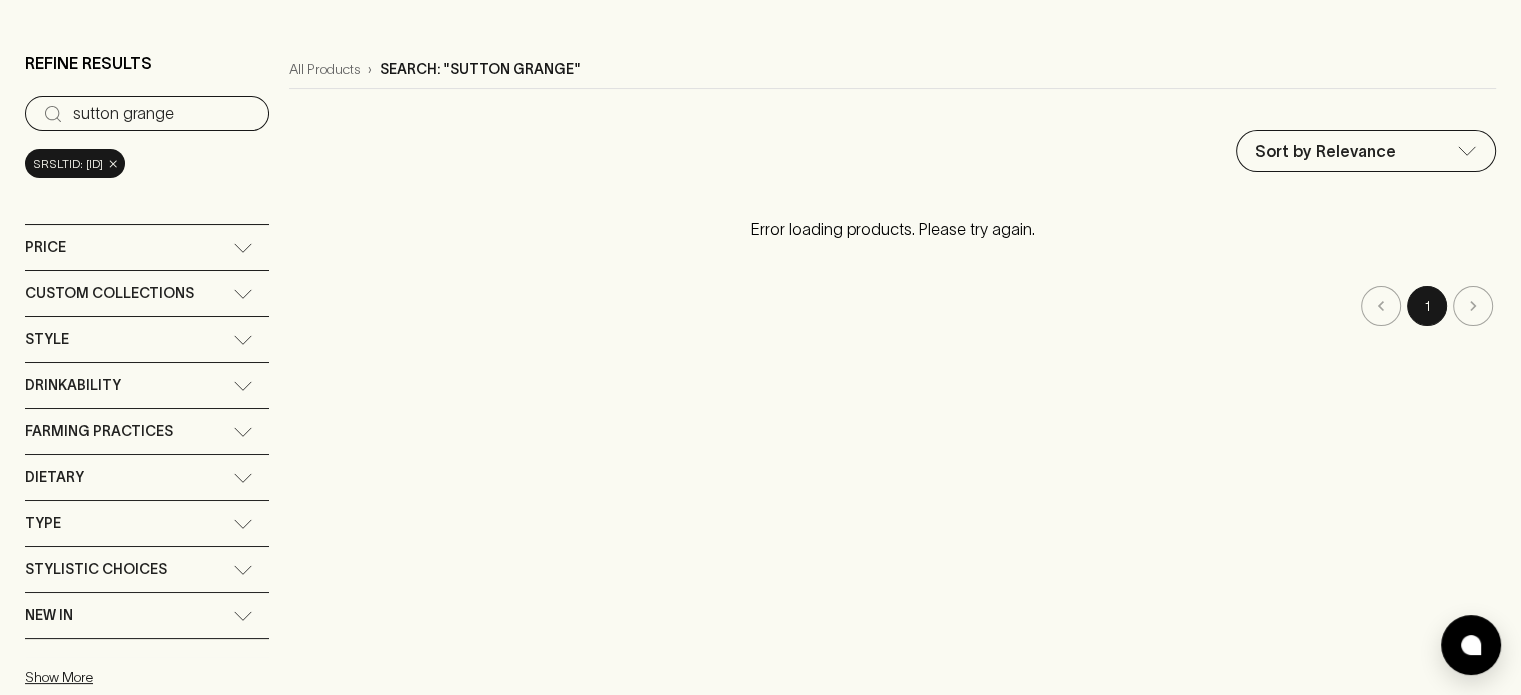 scroll, scrollTop: 0, scrollLeft: 0, axis: both 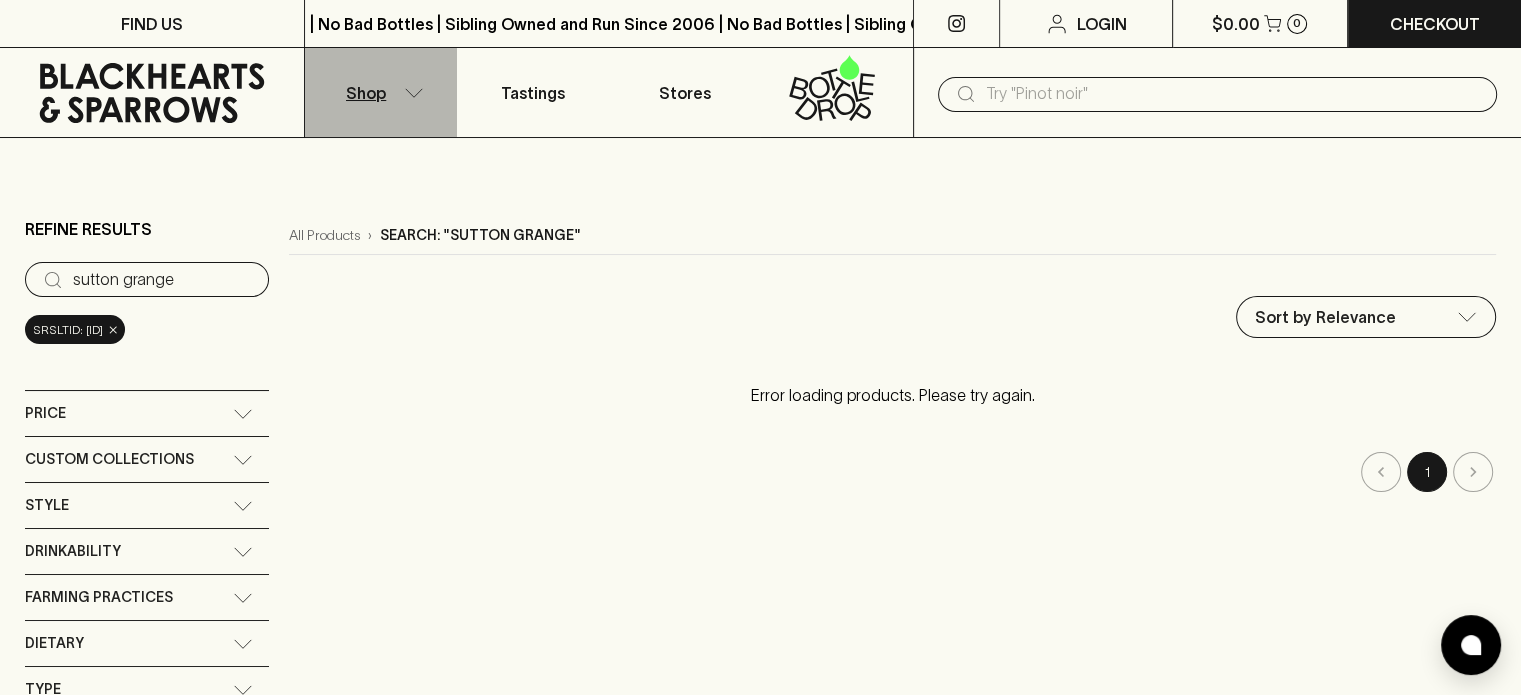click 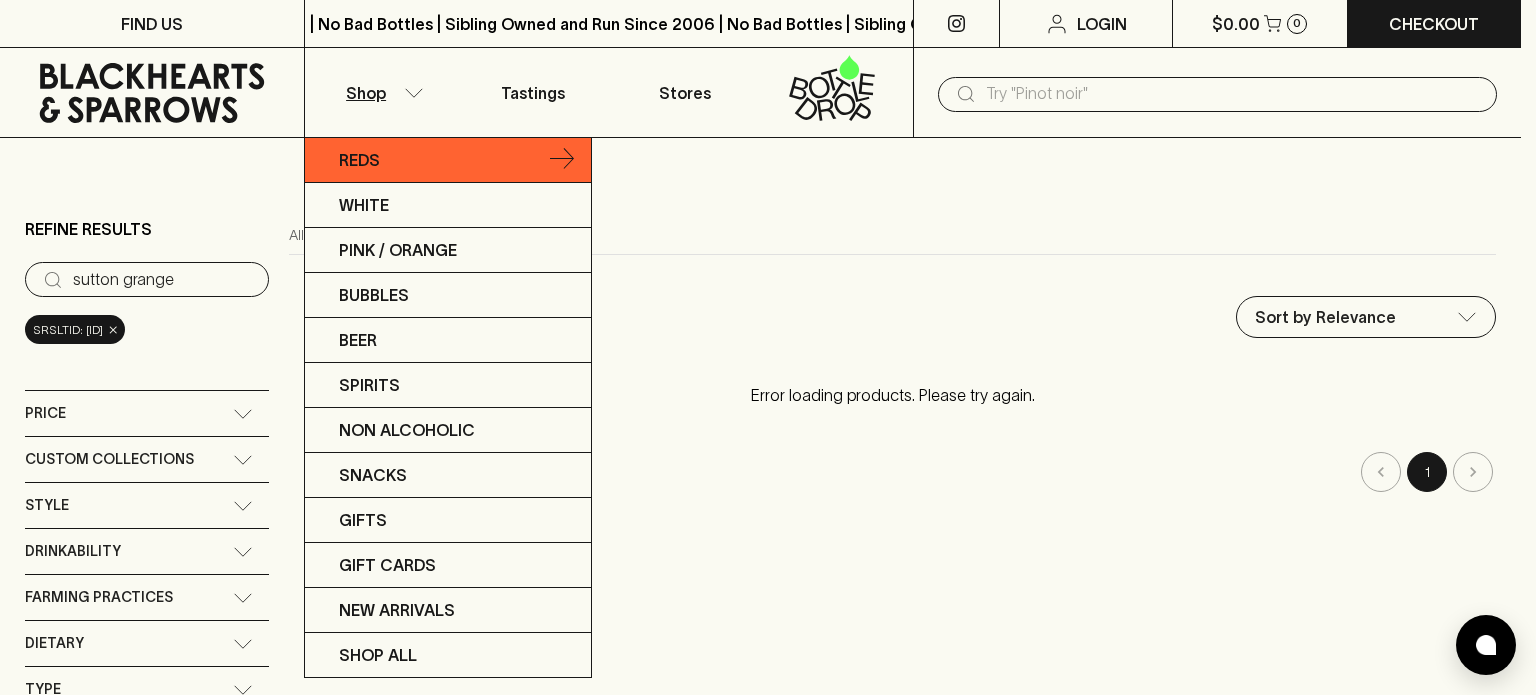 click on "Reds" at bounding box center (359, 160) 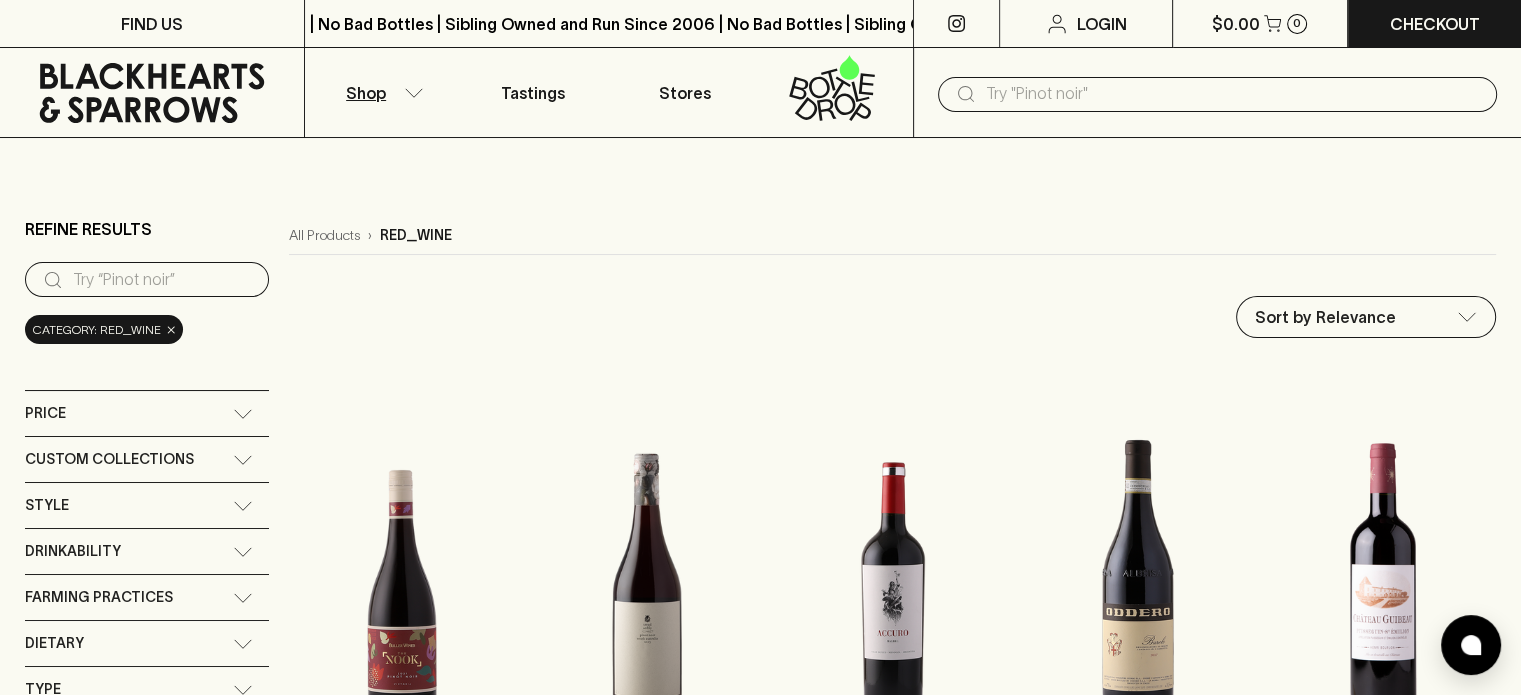 click at bounding box center [163, 280] 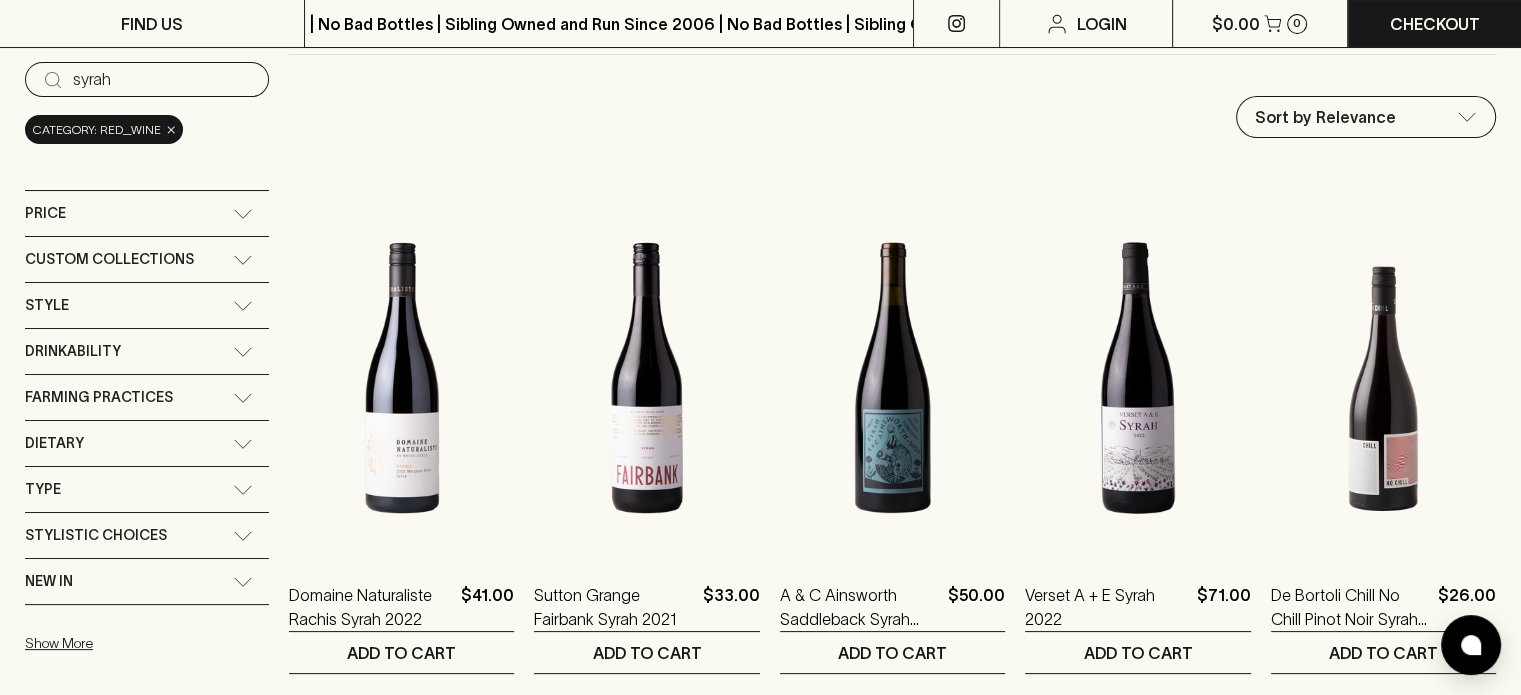 scroll, scrollTop: 0, scrollLeft: 0, axis: both 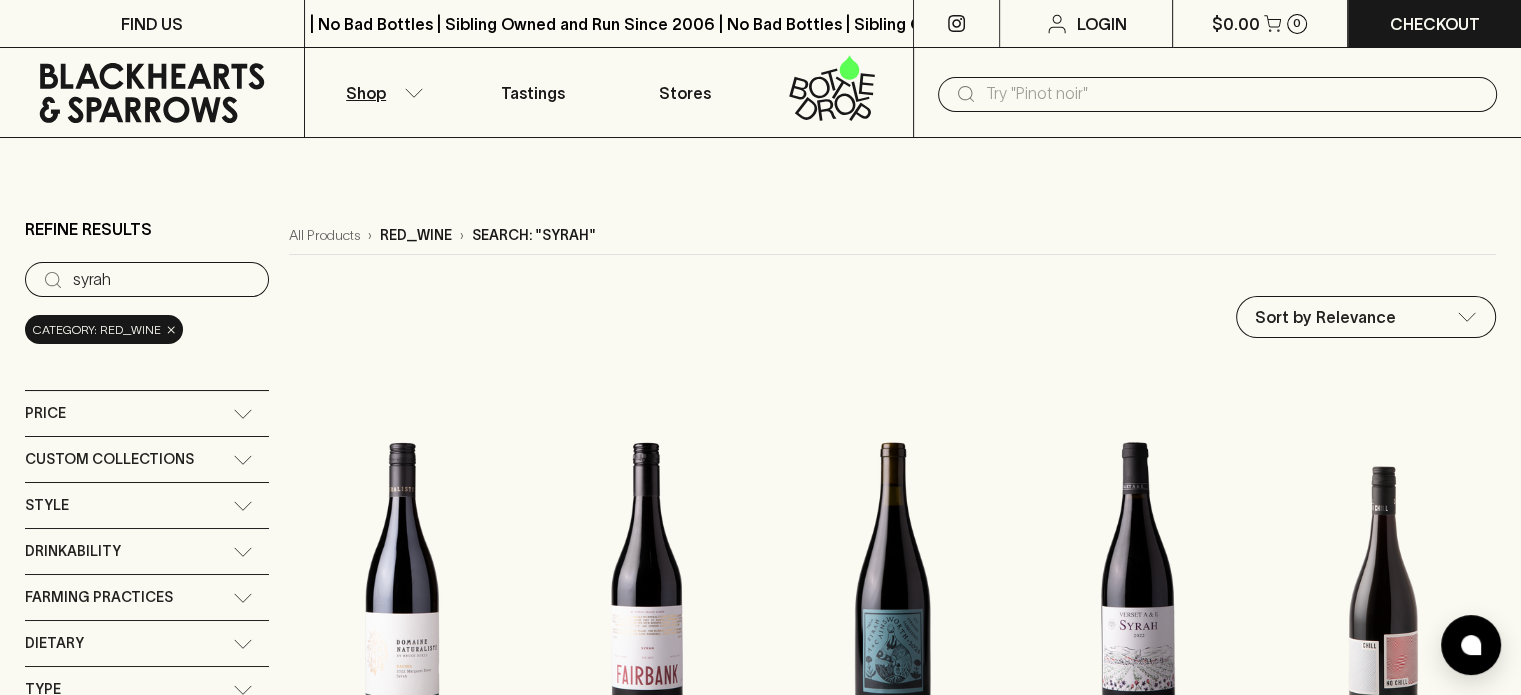 drag, startPoint x: 117, startPoint y: 279, endPoint x: 0, endPoint y: 240, distance: 123.32883 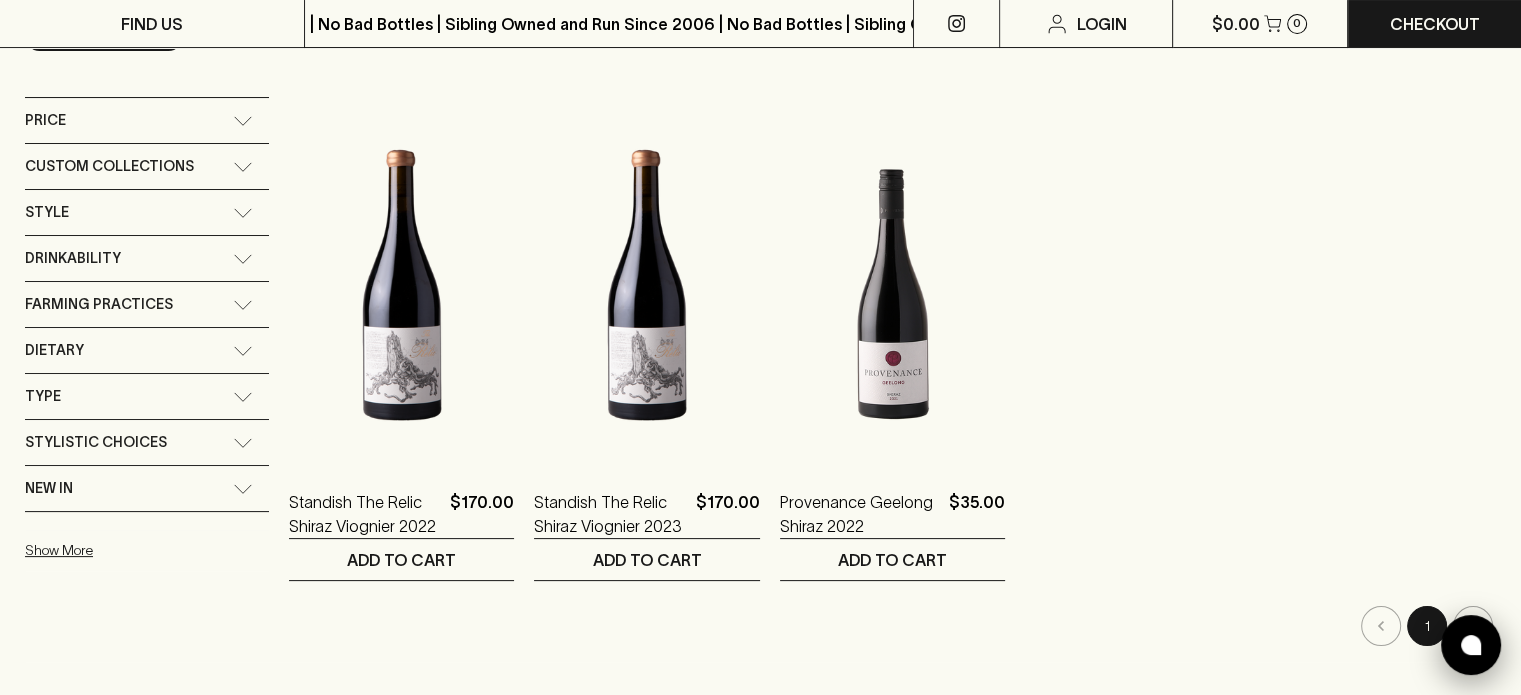 scroll, scrollTop: 300, scrollLeft: 0, axis: vertical 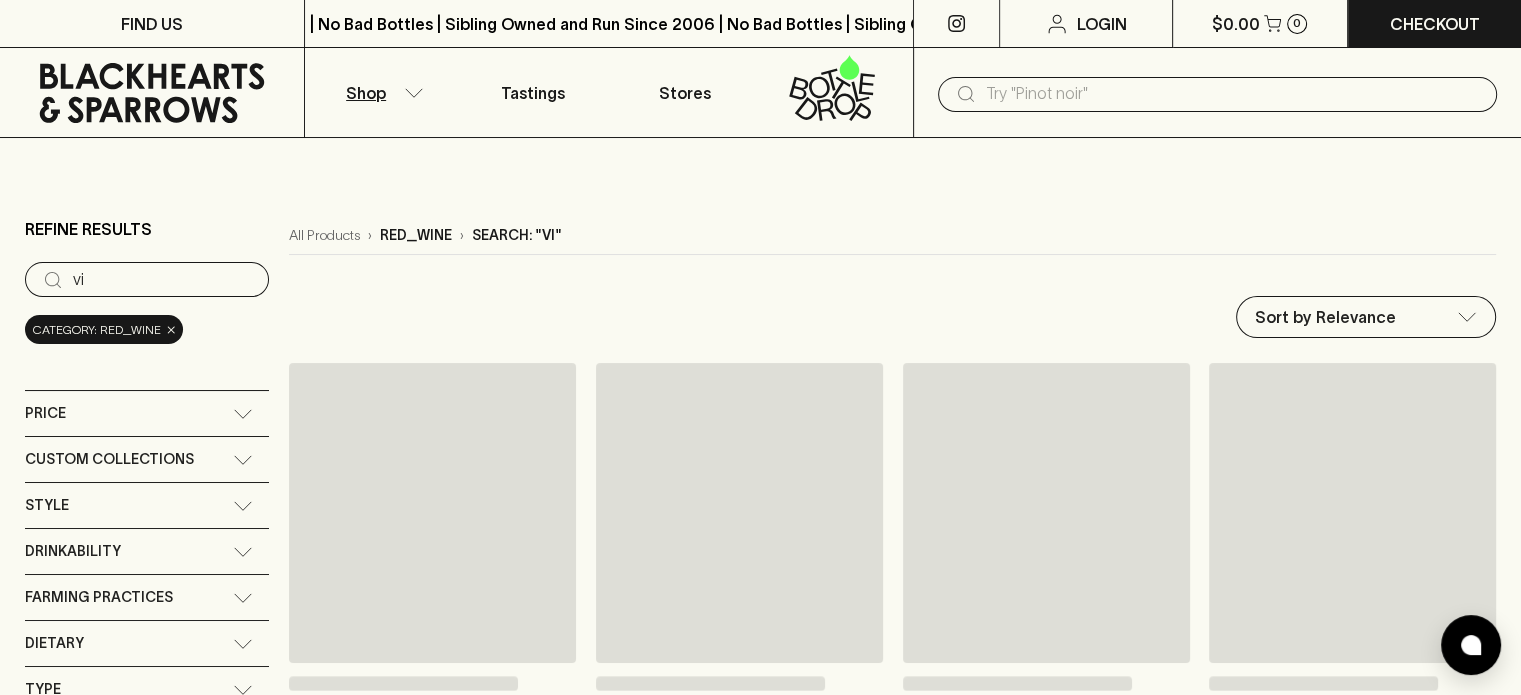 type on "v" 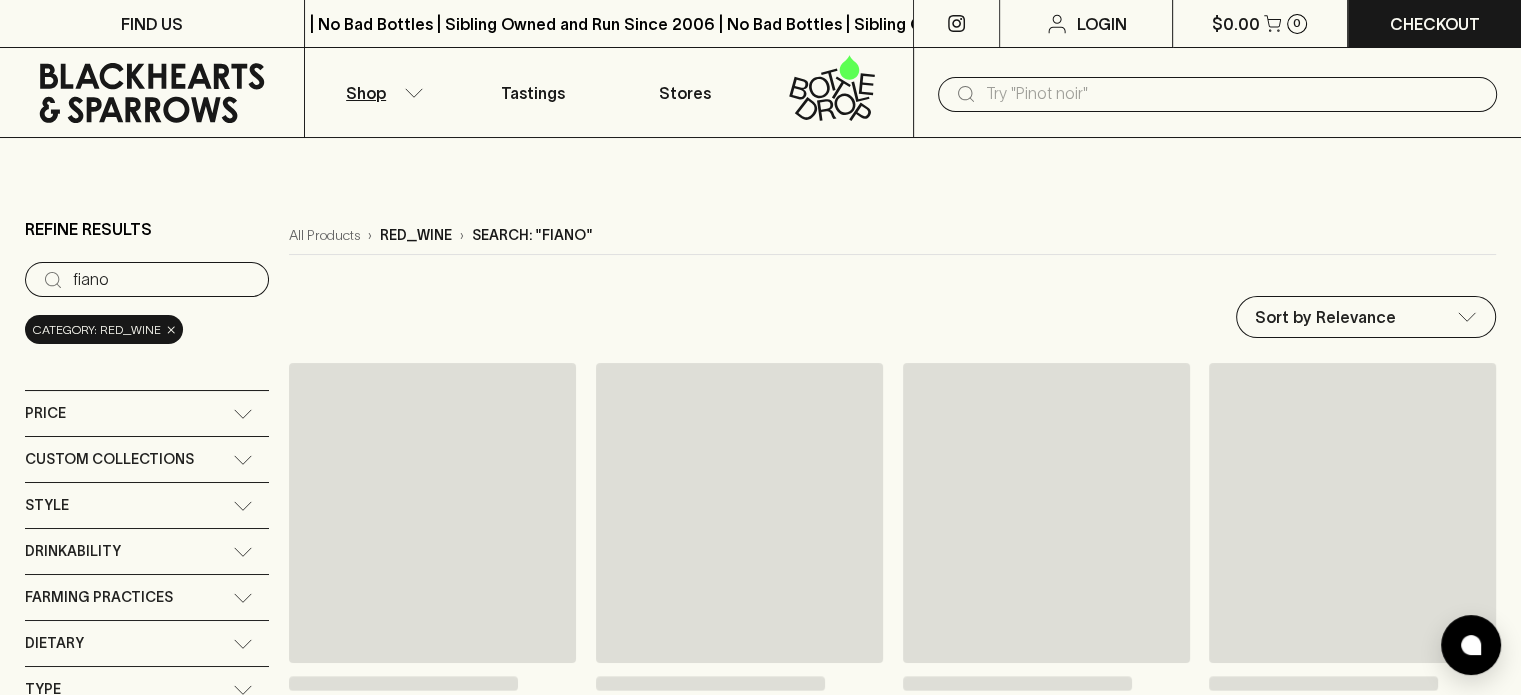 type on "fiano" 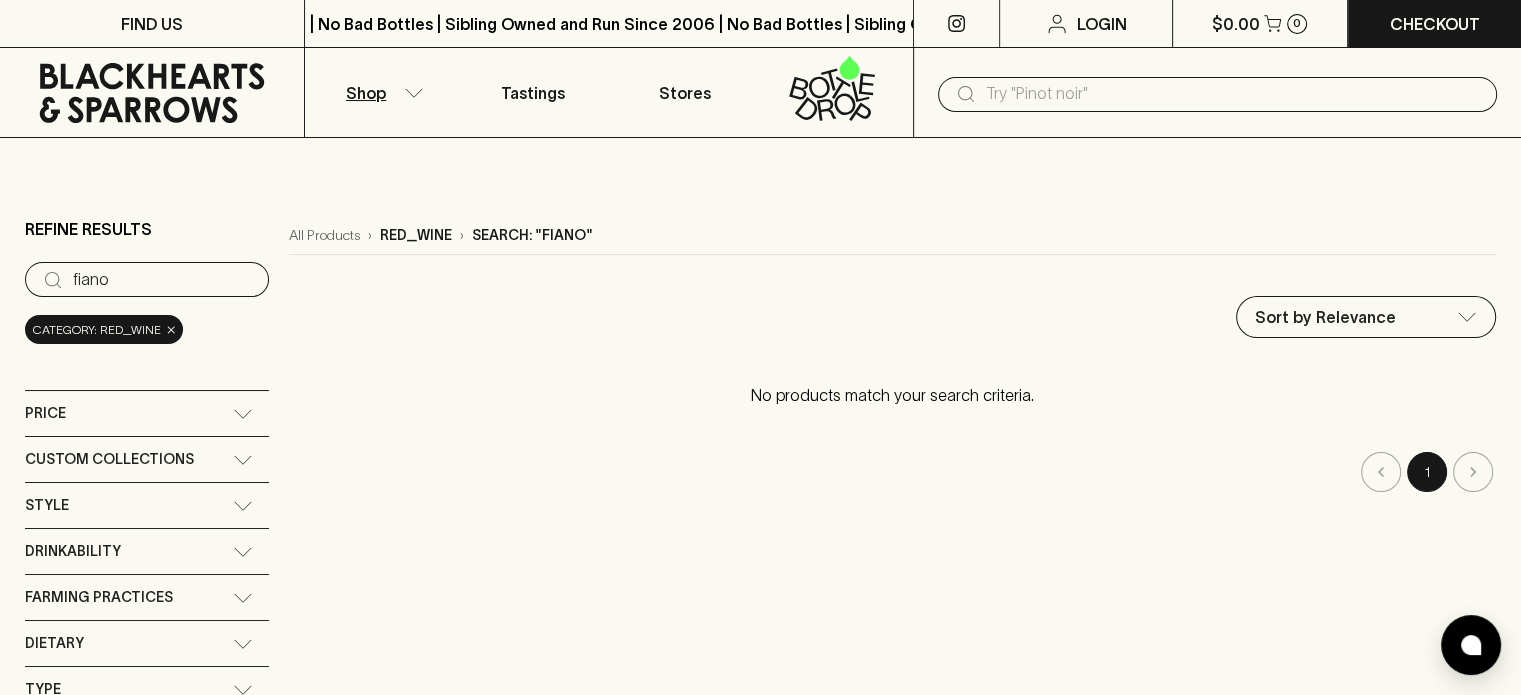 click 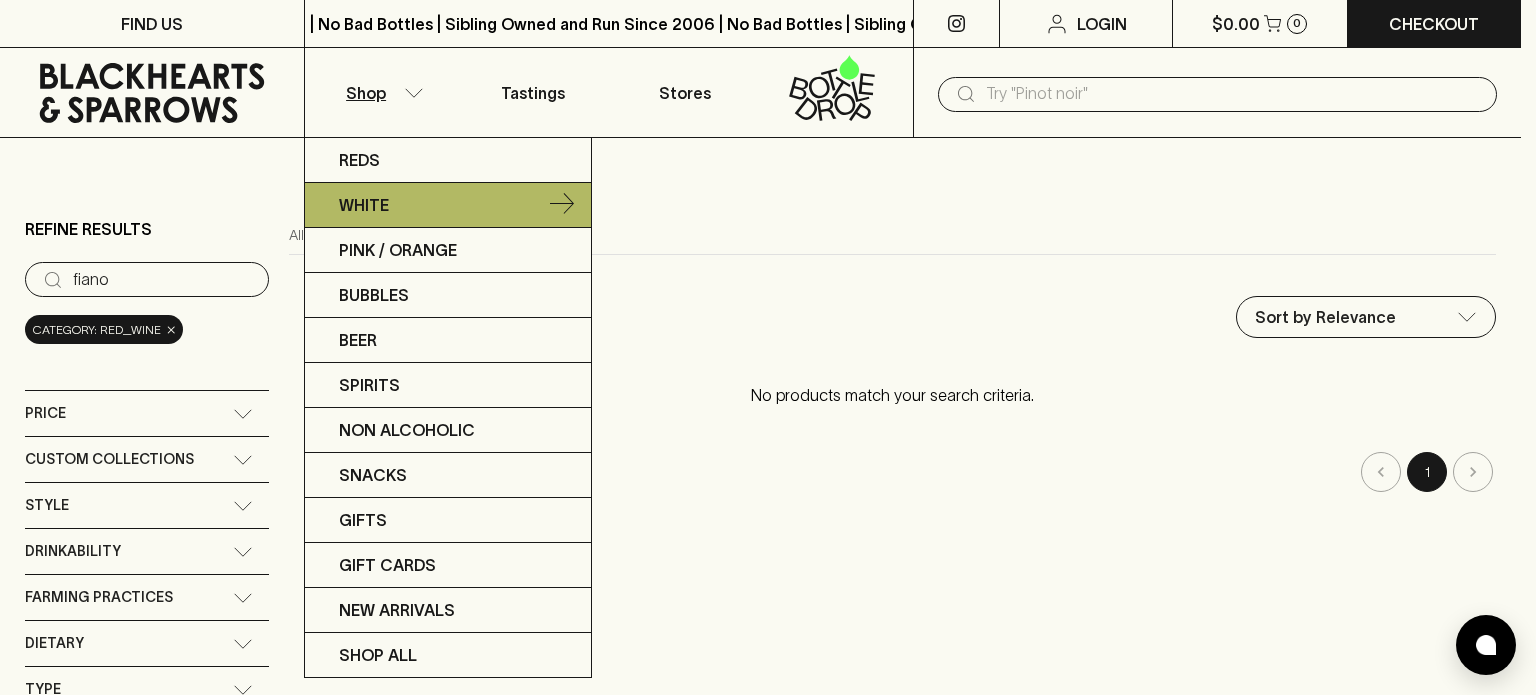 click on "White" at bounding box center [364, 205] 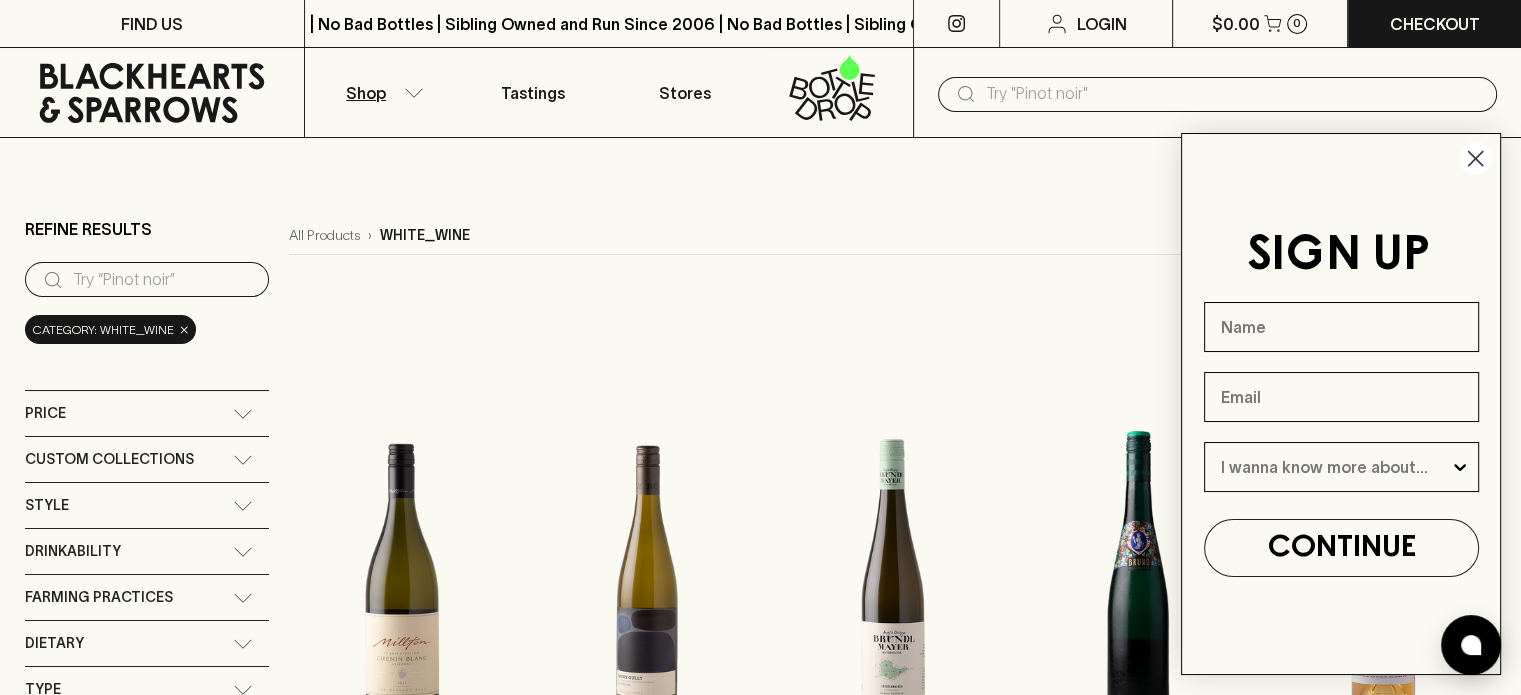 click on "​" at bounding box center (147, 279) 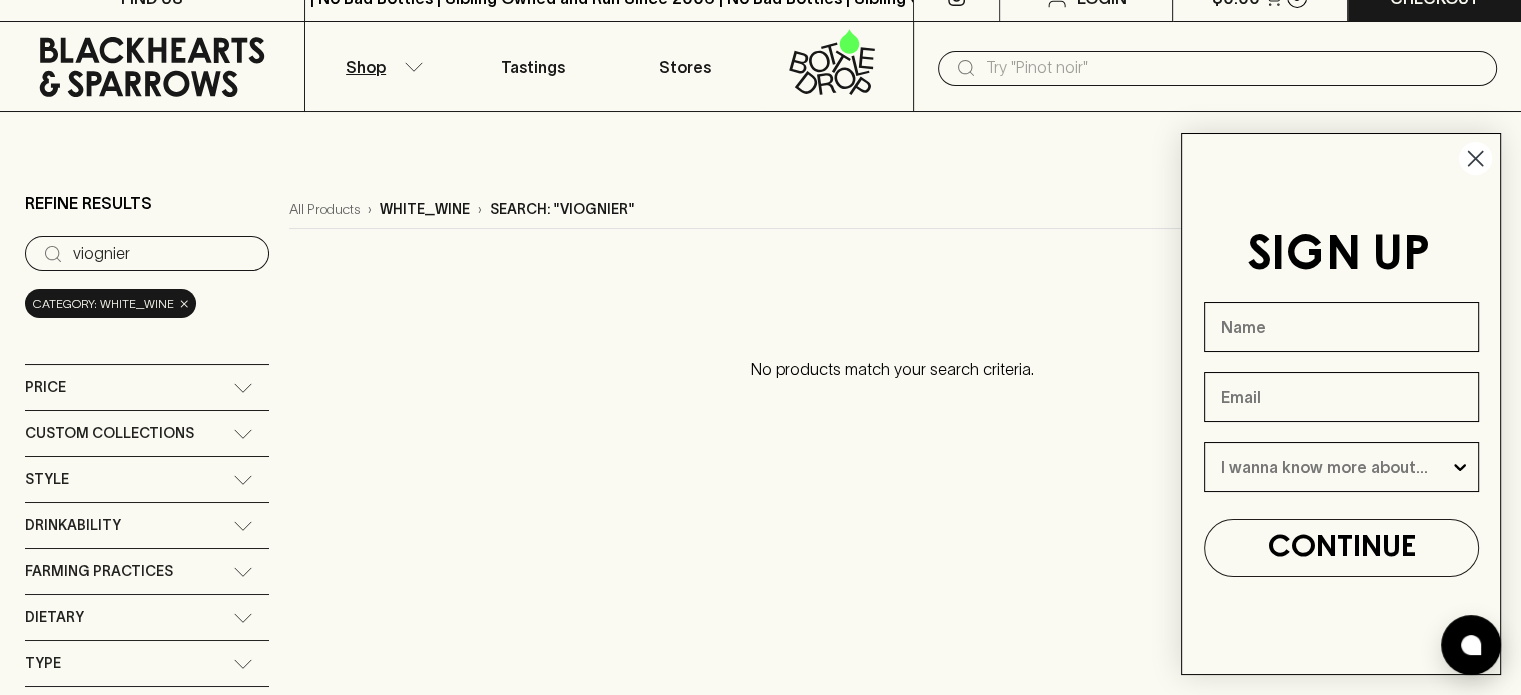 scroll, scrollTop: 100, scrollLeft: 0, axis: vertical 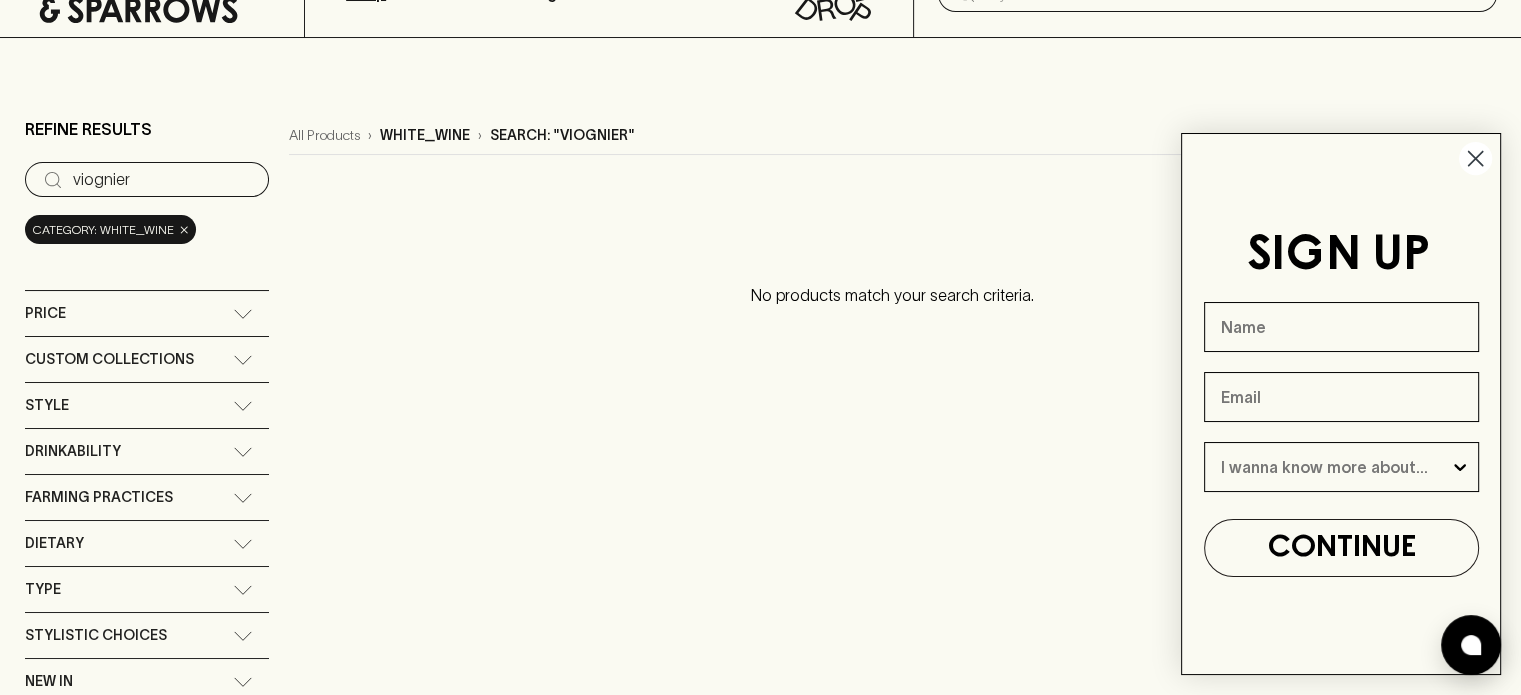 drag, startPoint x: 142, startPoint y: 186, endPoint x: 0, endPoint y: 169, distance: 143.01399 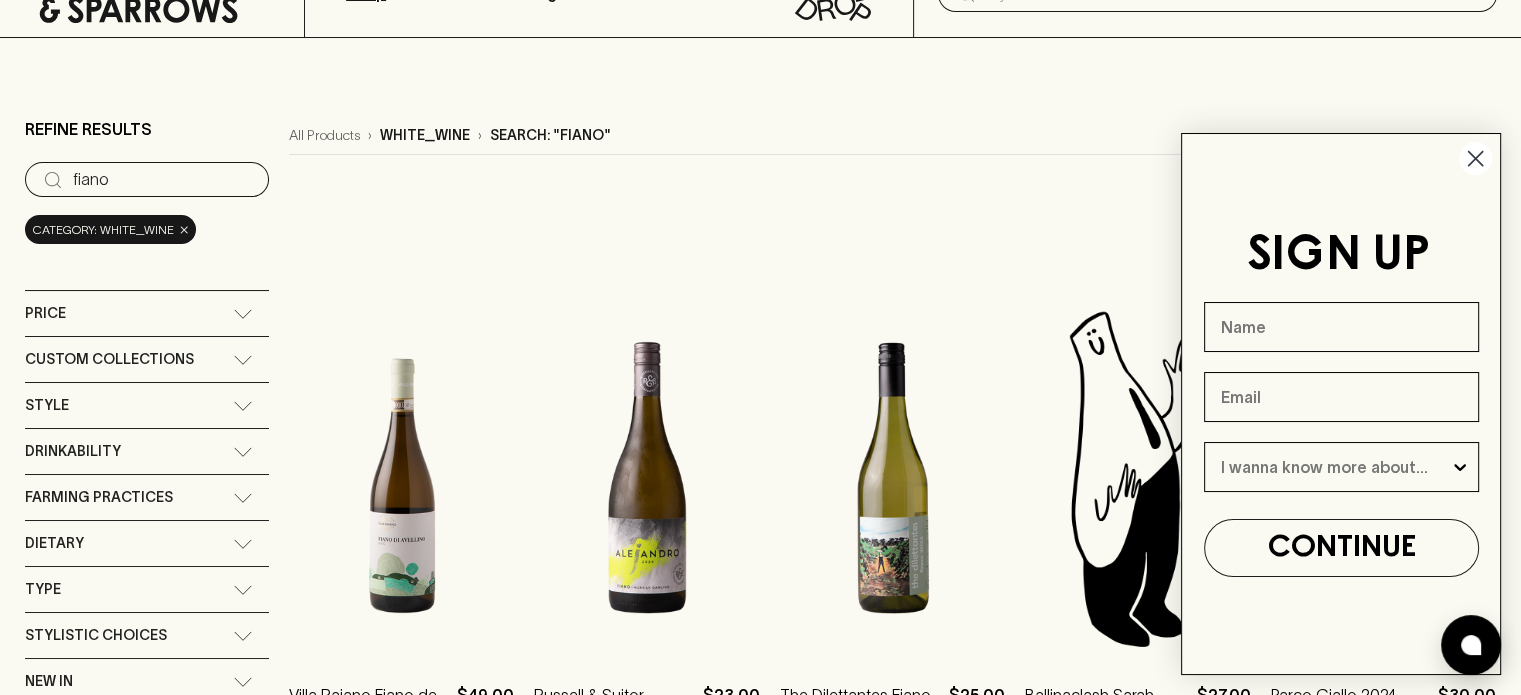 click 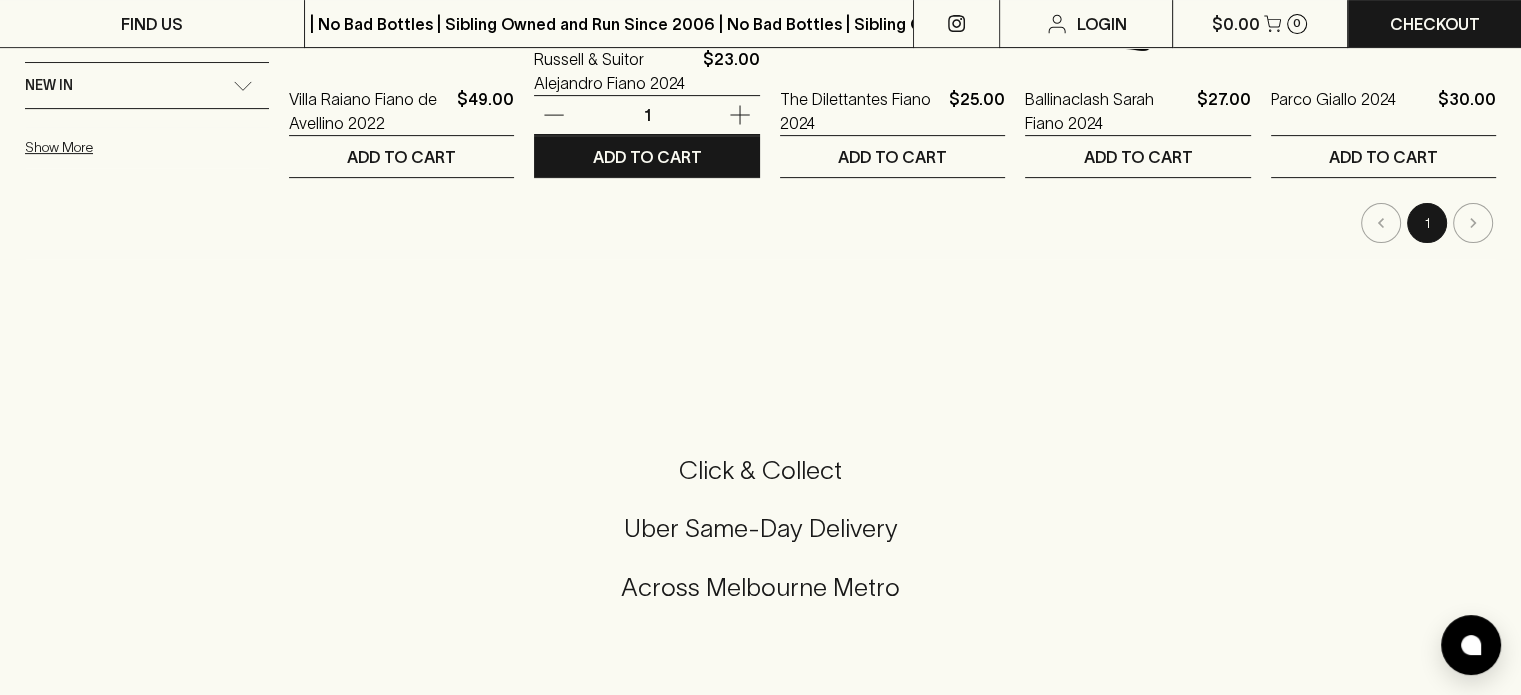 scroll, scrollTop: 700, scrollLeft: 0, axis: vertical 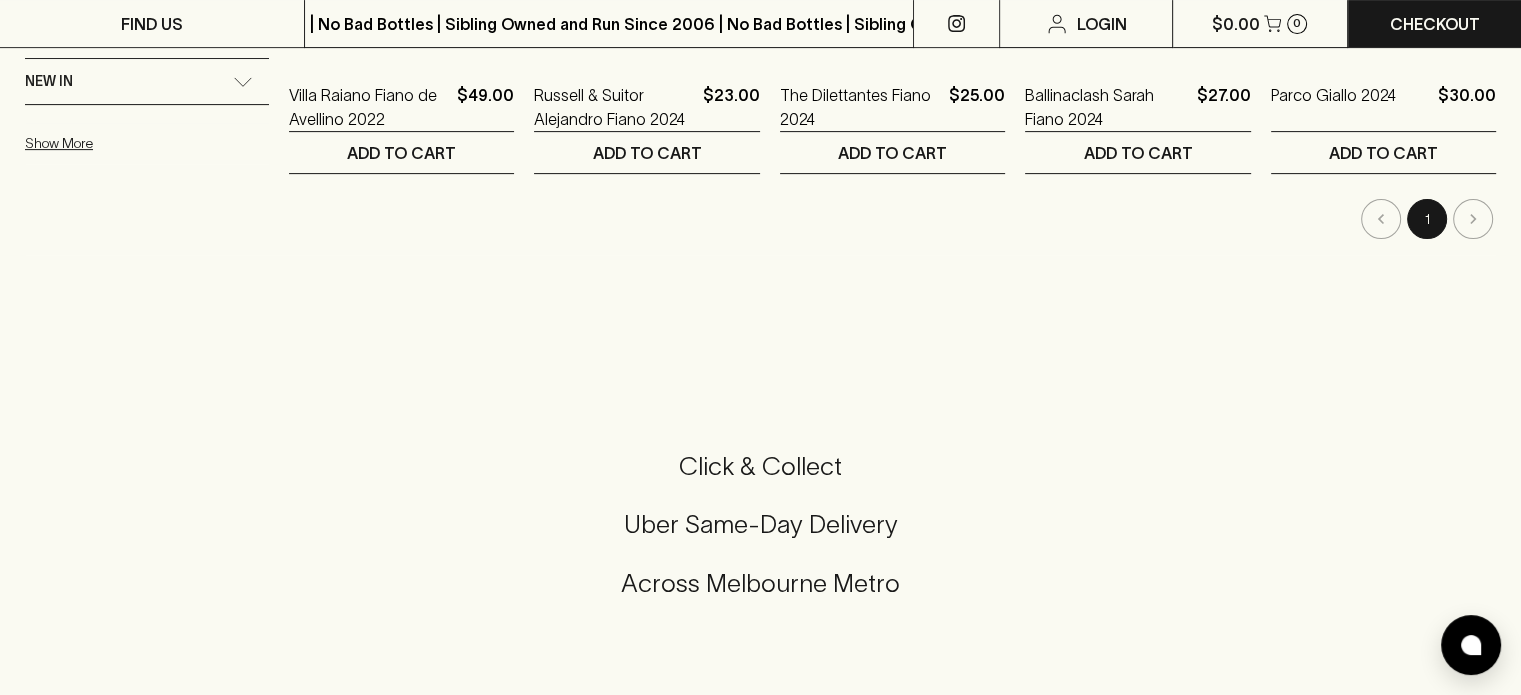 click at bounding box center [1473, 219] 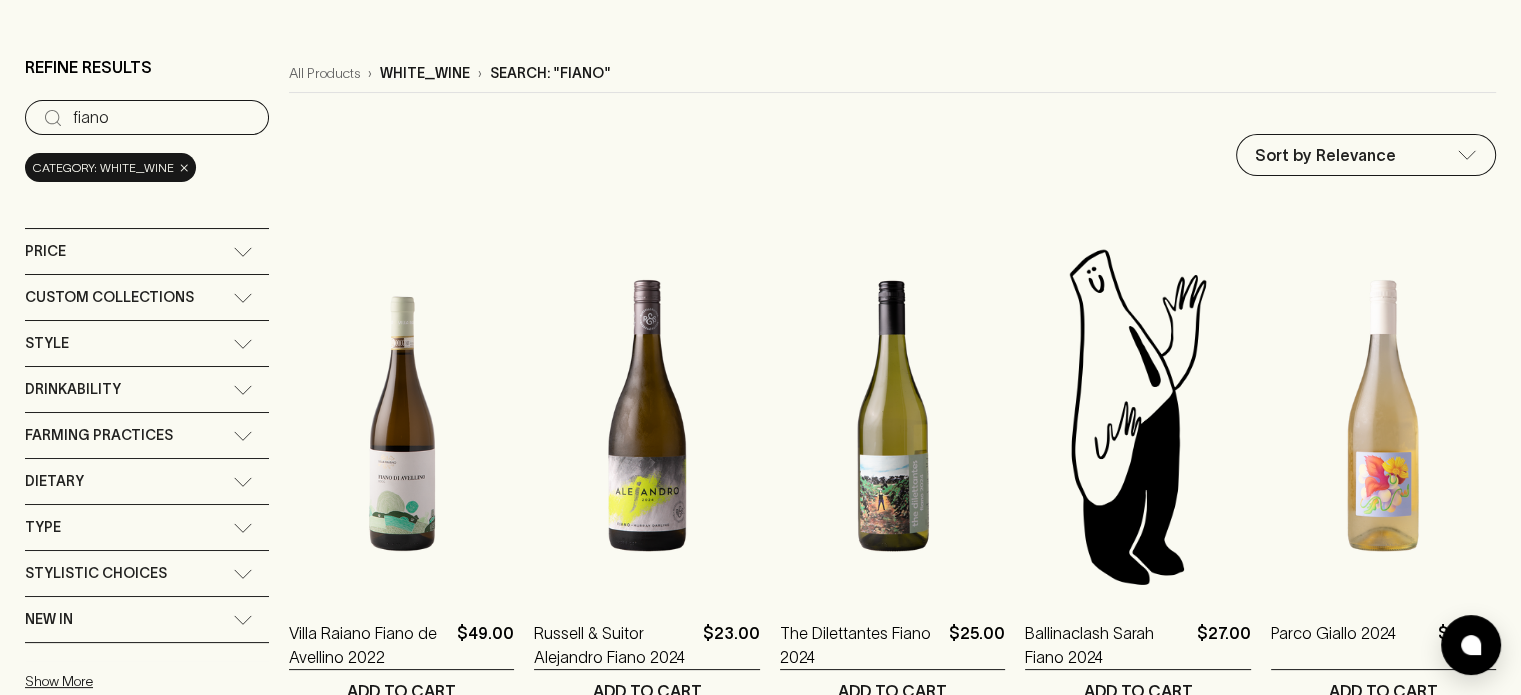 scroll, scrollTop: 0, scrollLeft: 0, axis: both 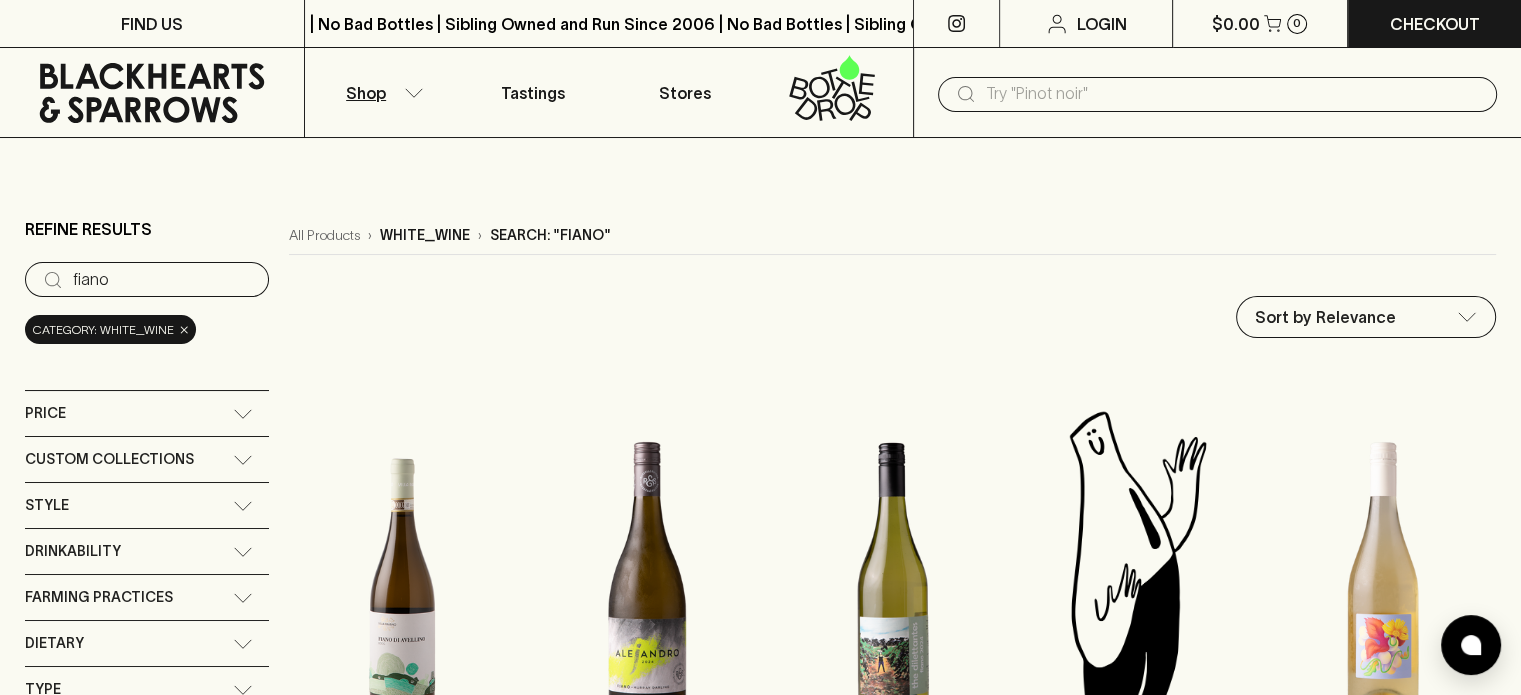 drag, startPoint x: 36, startPoint y: 273, endPoint x: 106, endPoint y: 287, distance: 71.38628 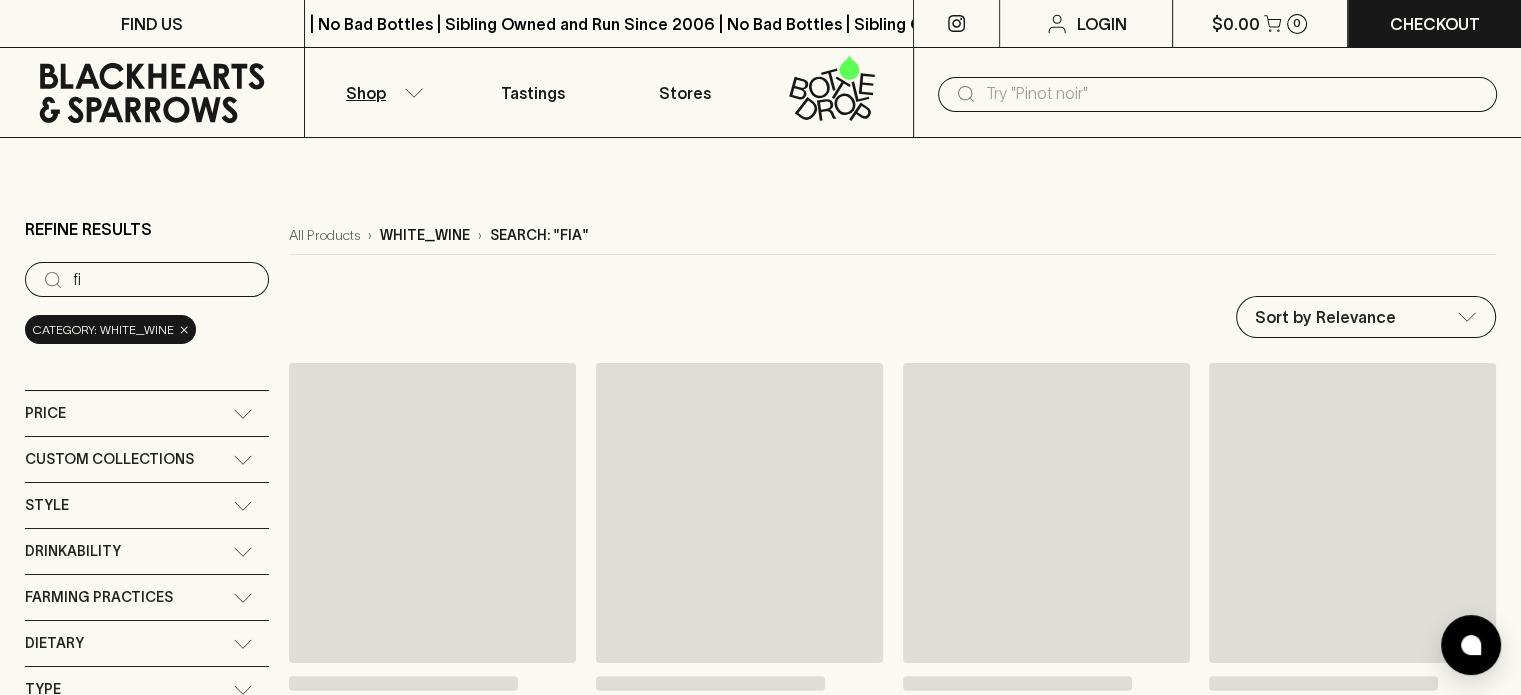 type on "f" 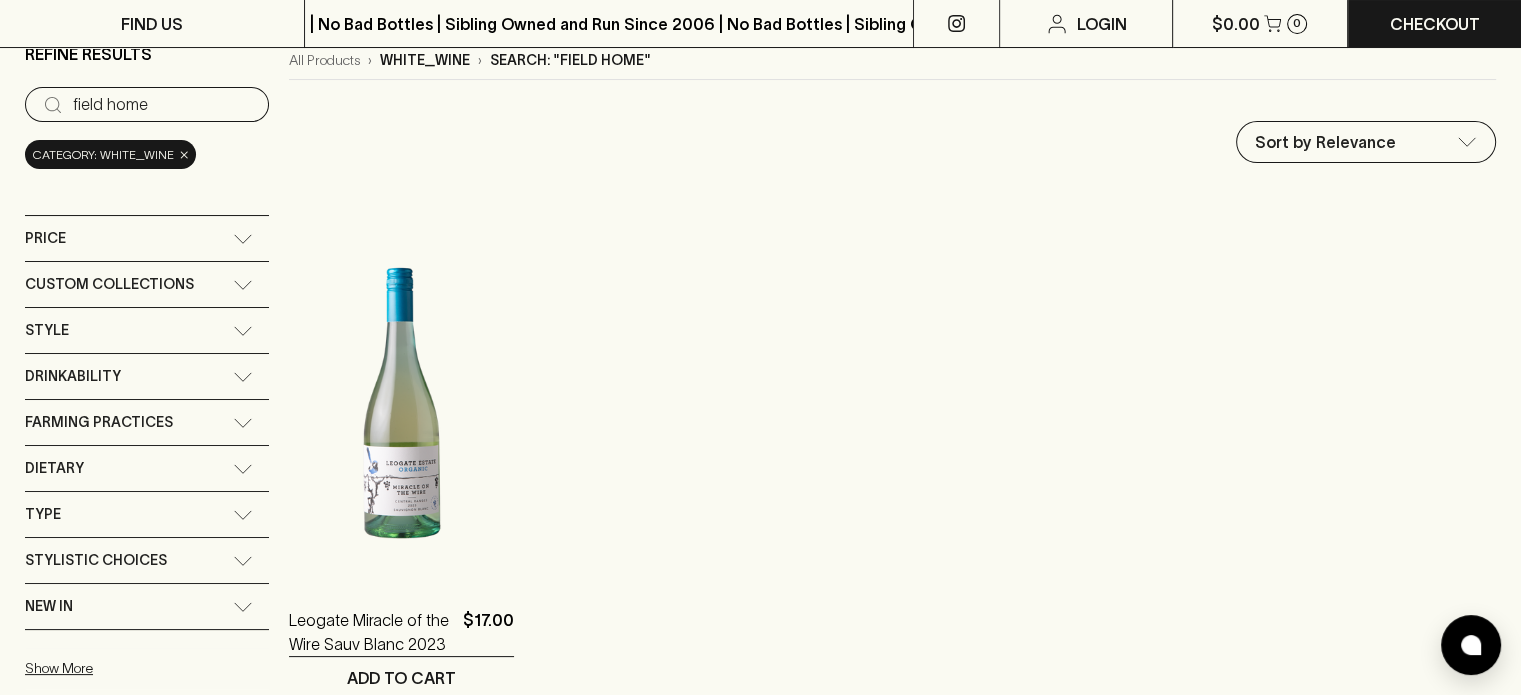 scroll, scrollTop: 0, scrollLeft: 0, axis: both 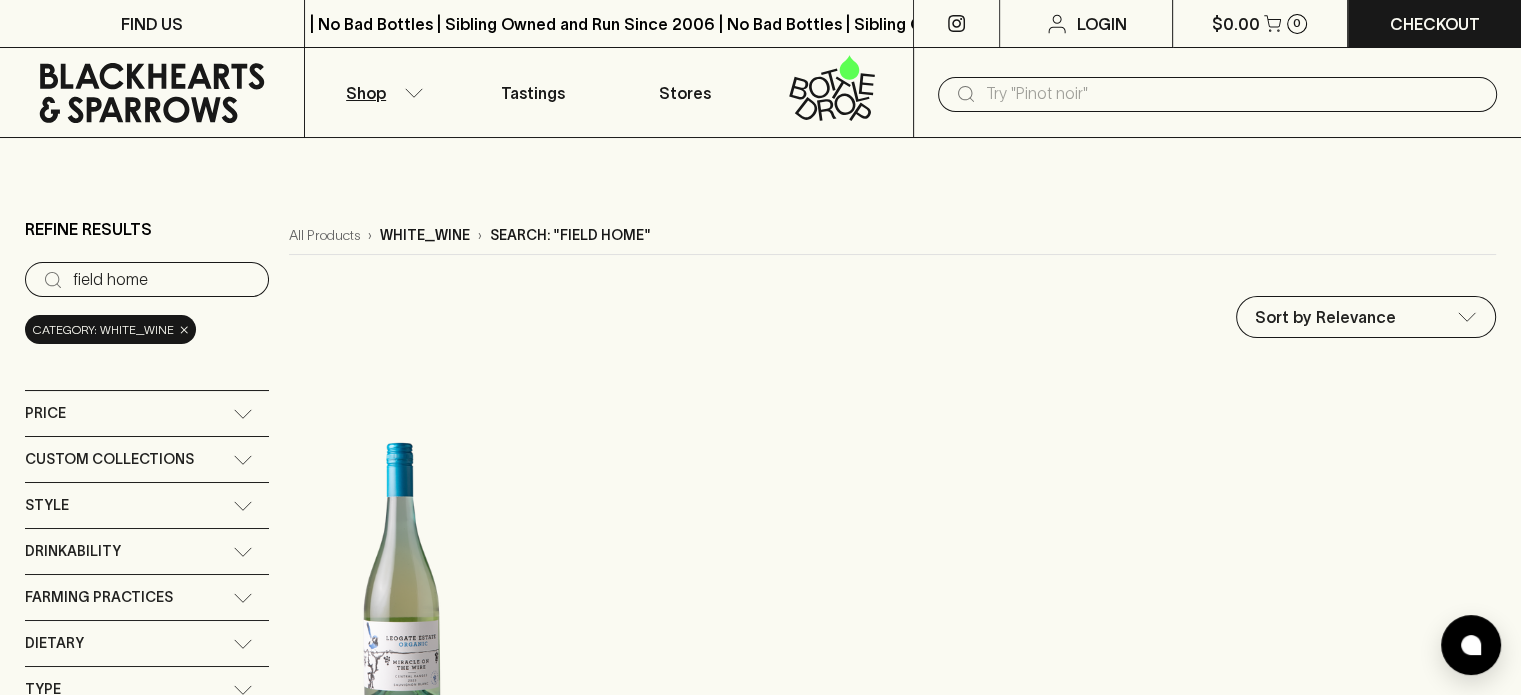 click on "field home" at bounding box center [163, 280] 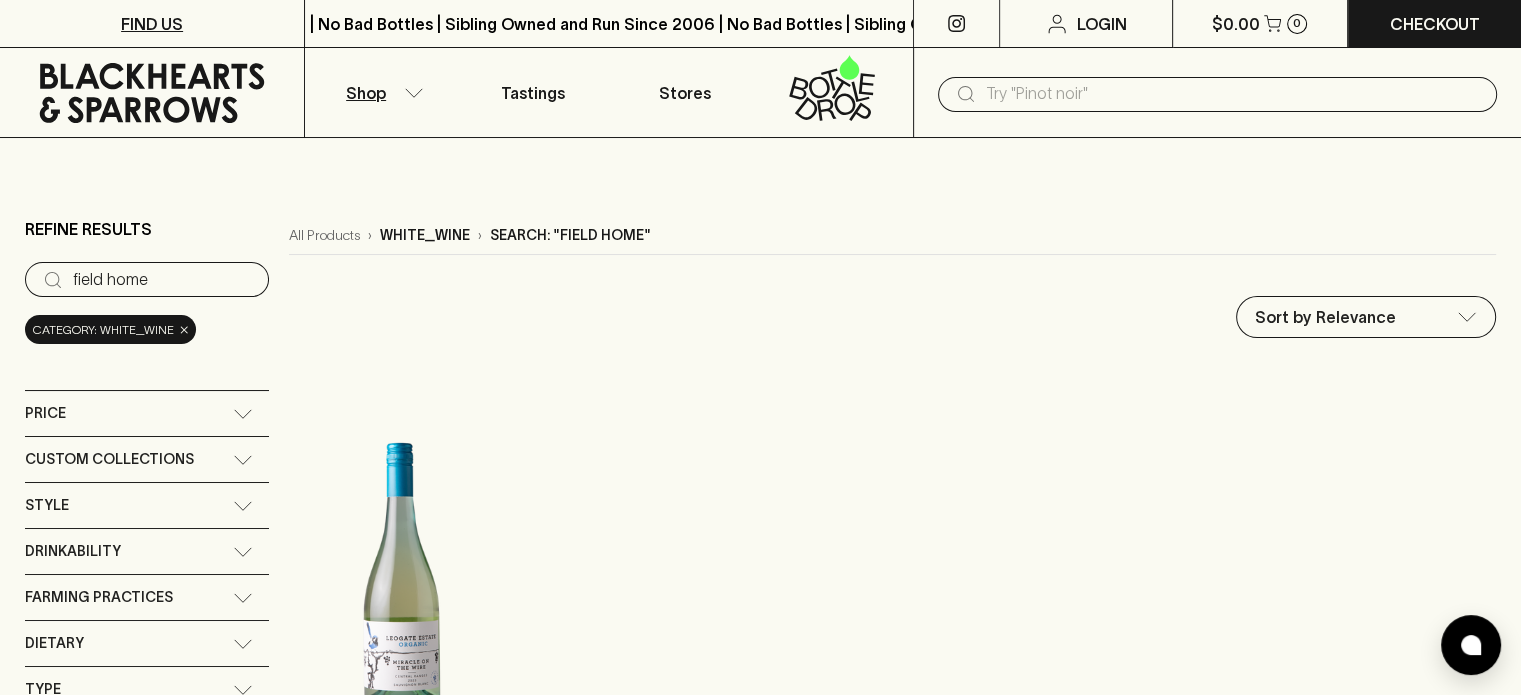 type on "field hom" 